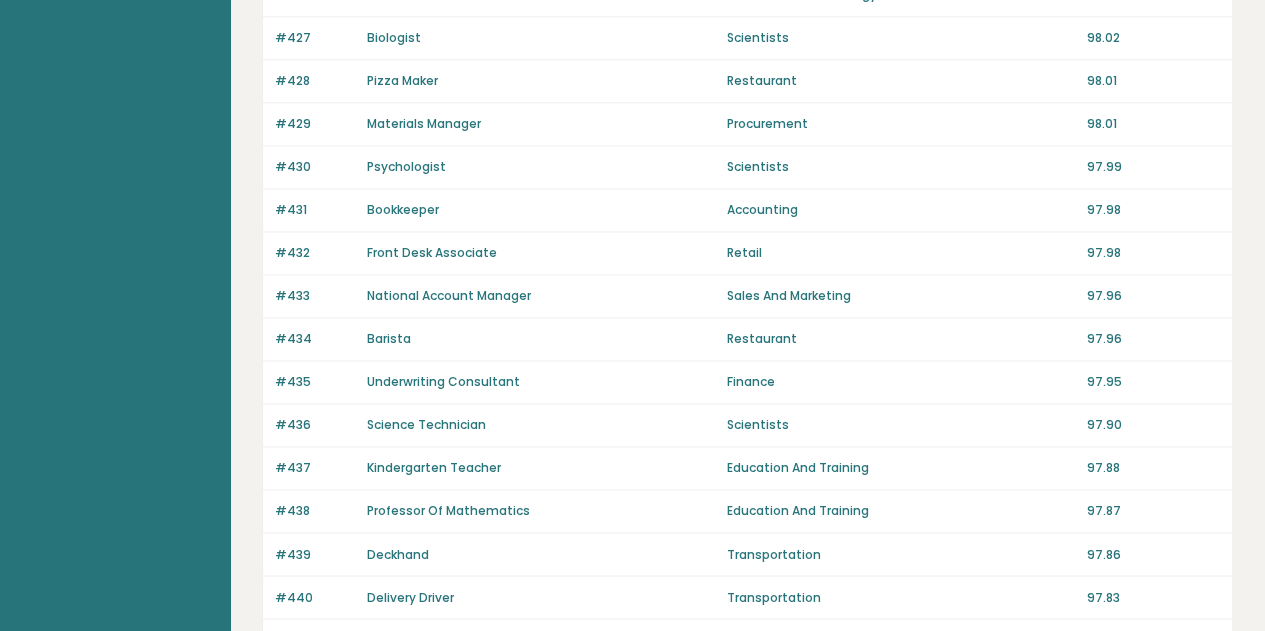 scroll, scrollTop: 1495, scrollLeft: 0, axis: vertical 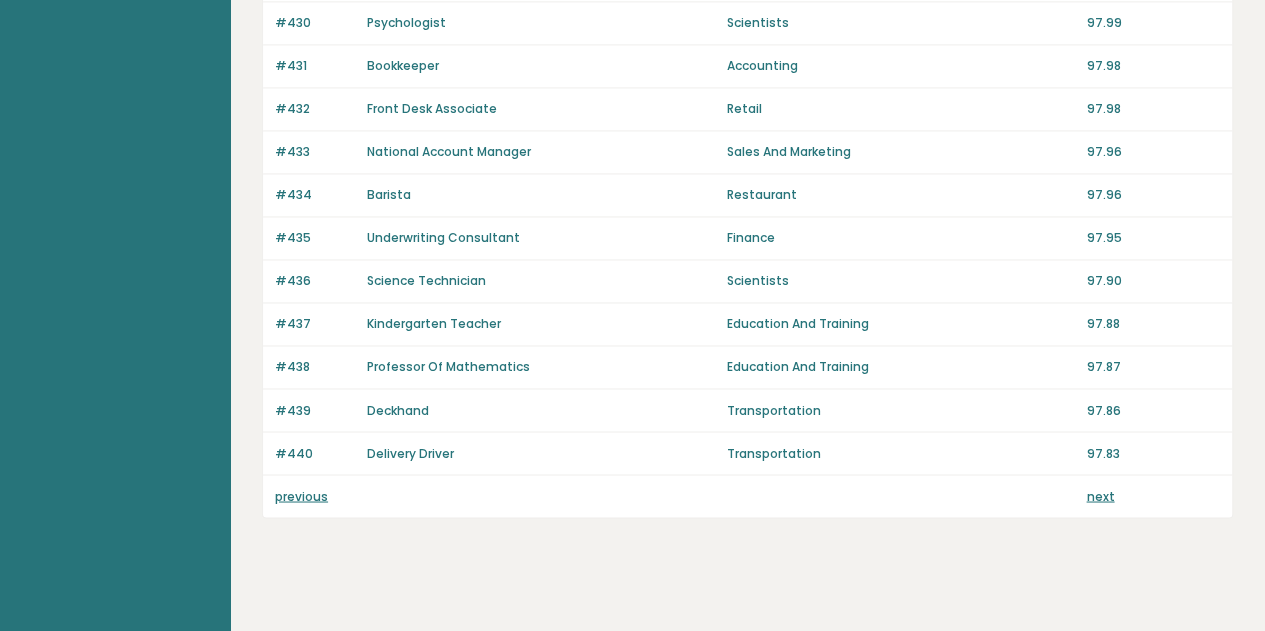 click on "previous" at bounding box center (301, 495) 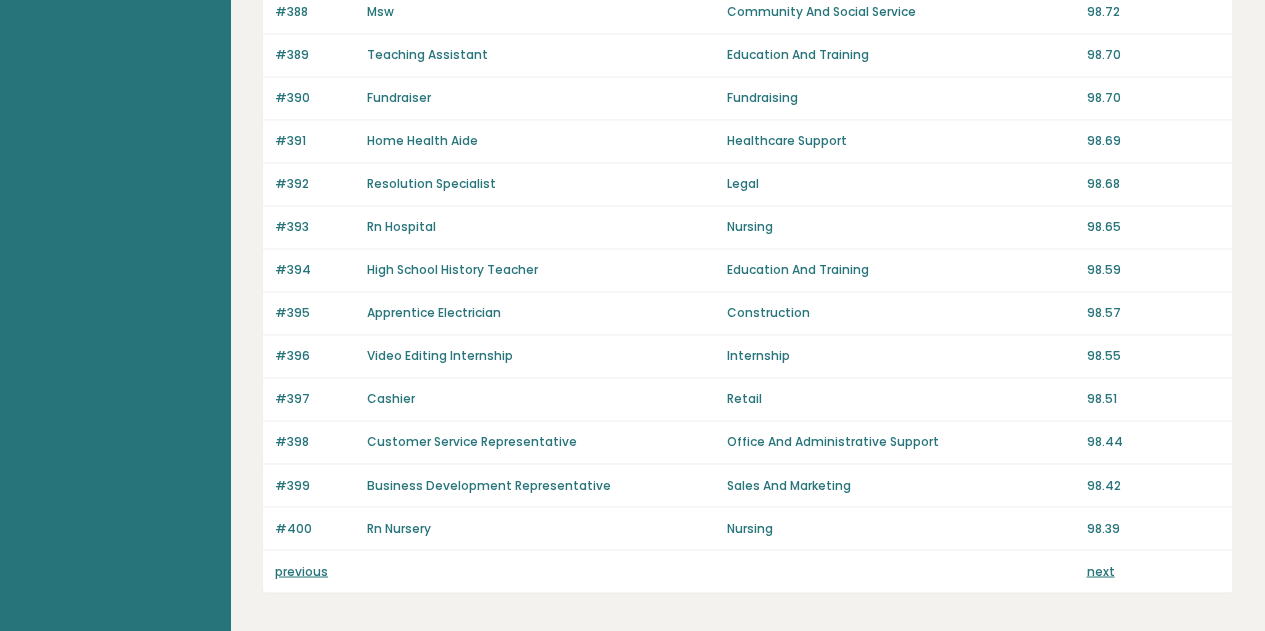 scroll, scrollTop: 1479, scrollLeft: 0, axis: vertical 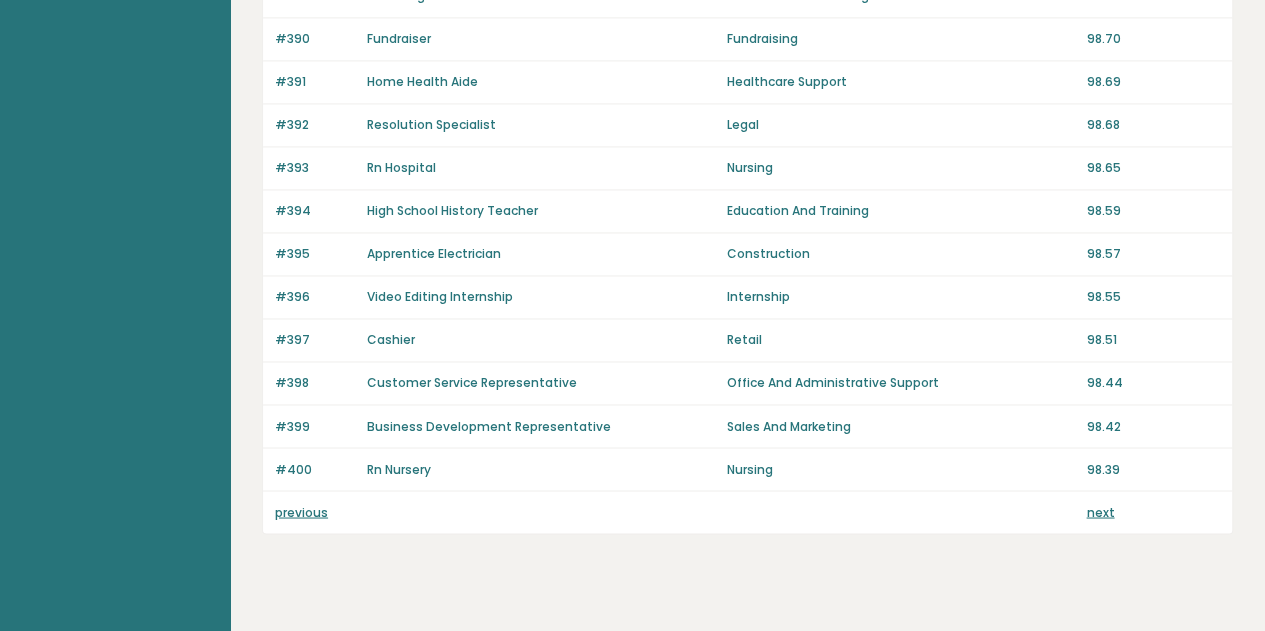 click on "previous" at bounding box center [301, 511] 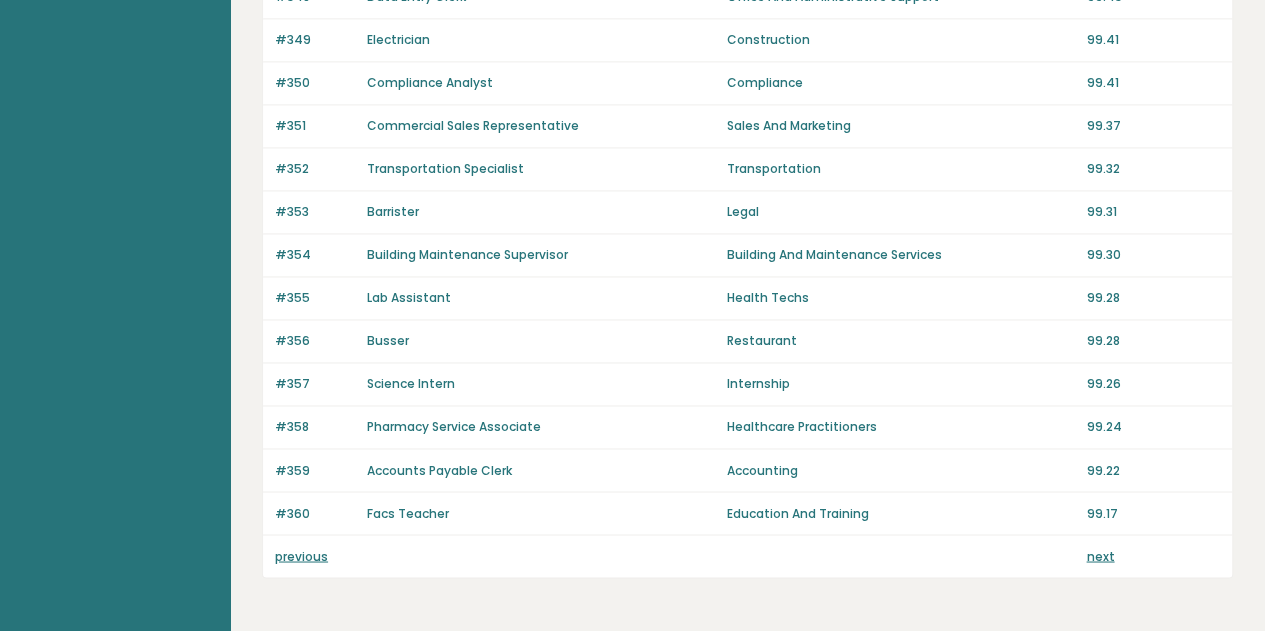 scroll, scrollTop: 1495, scrollLeft: 0, axis: vertical 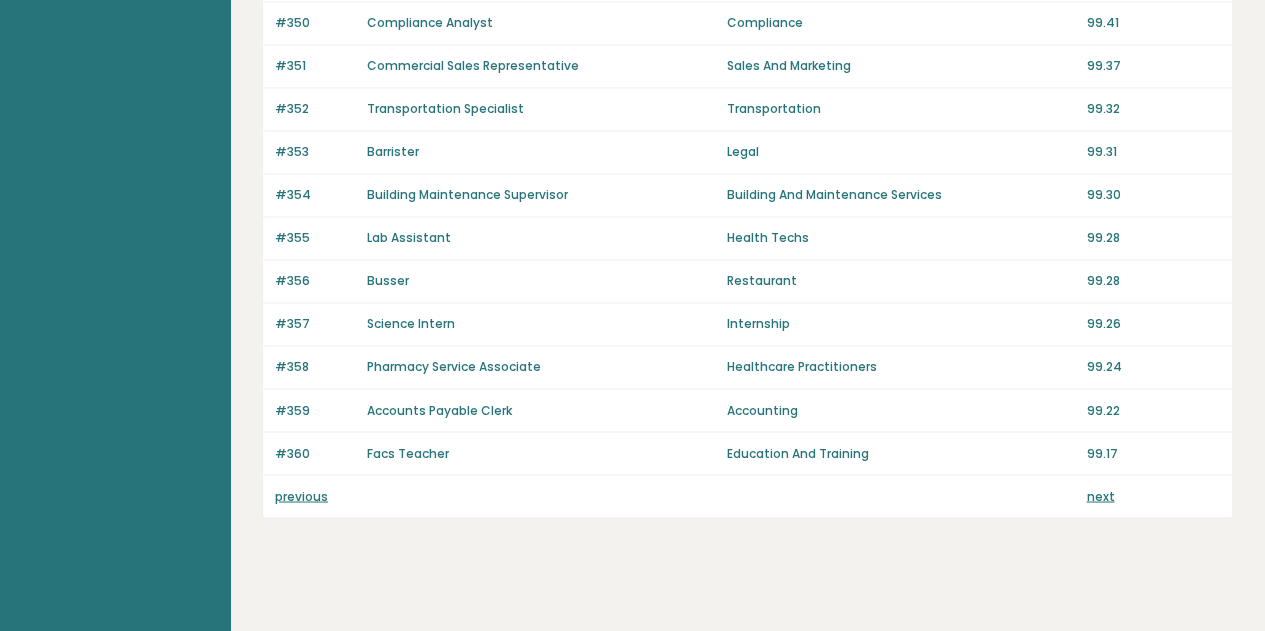 click on "previous" at bounding box center [301, 495] 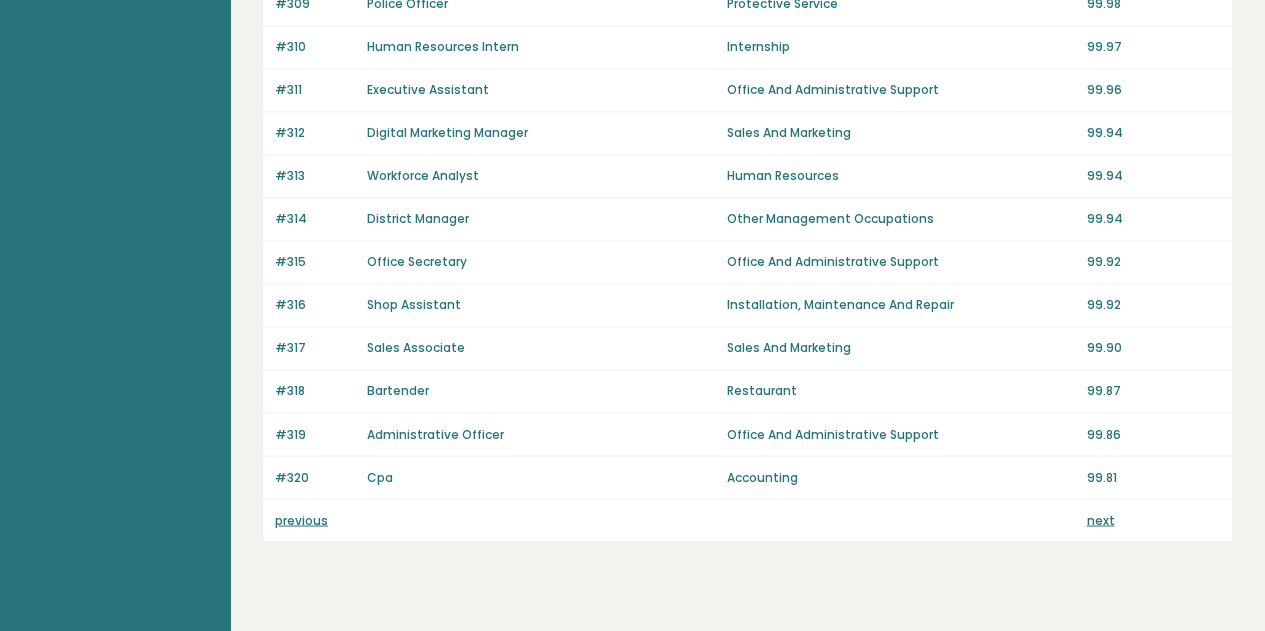 scroll, scrollTop: 1492, scrollLeft: 0, axis: vertical 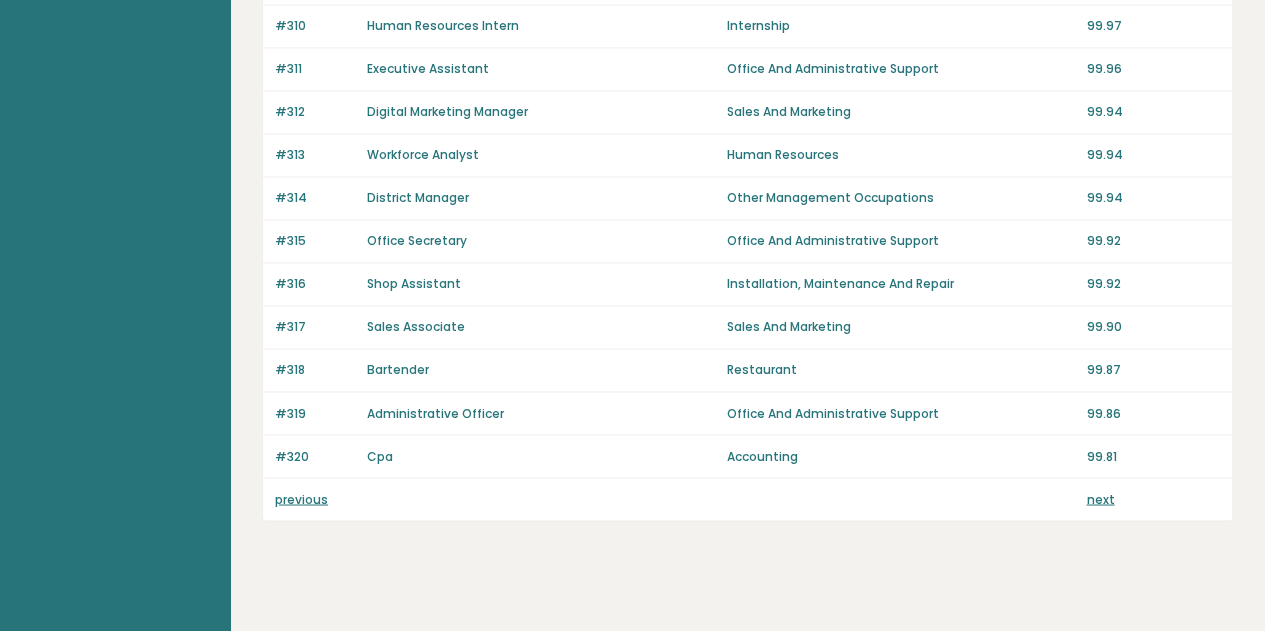 click on "previous" at bounding box center [301, 498] 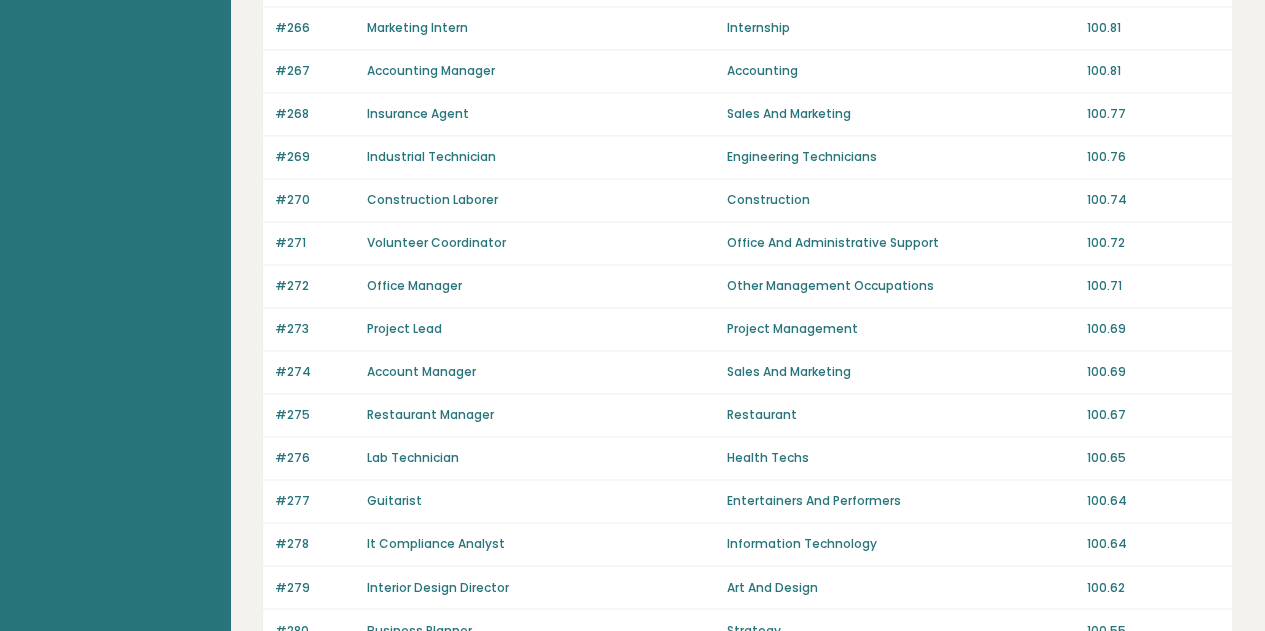 scroll, scrollTop: 1495, scrollLeft: 0, axis: vertical 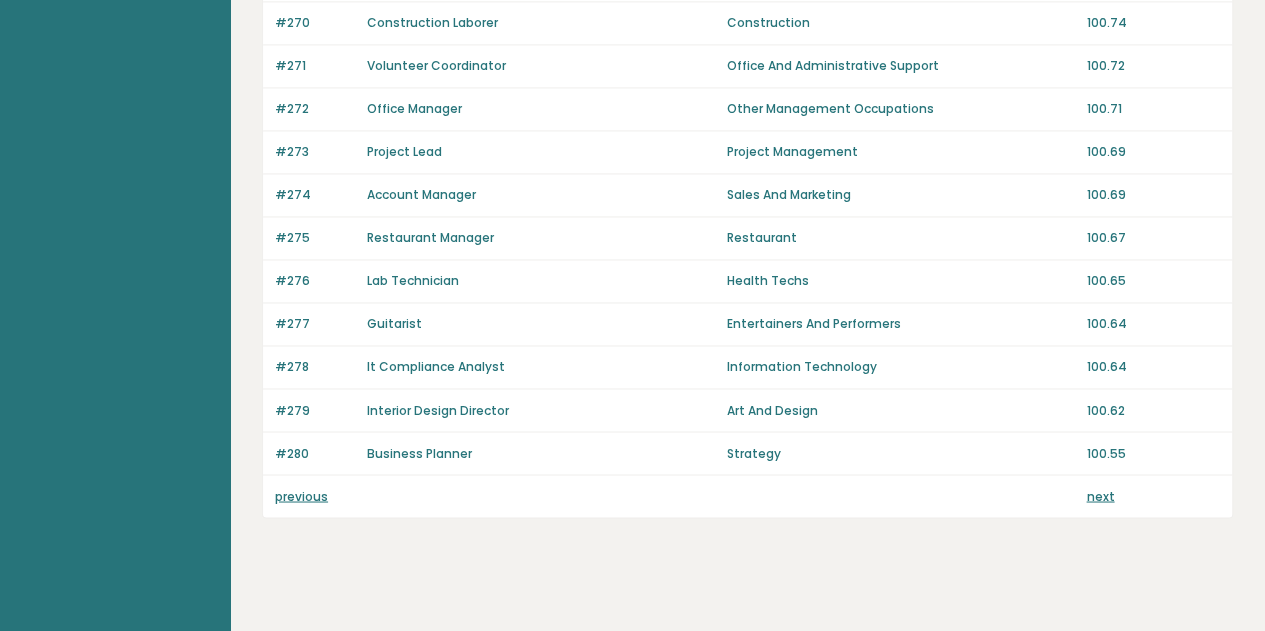 click on "previous" at bounding box center (301, 495) 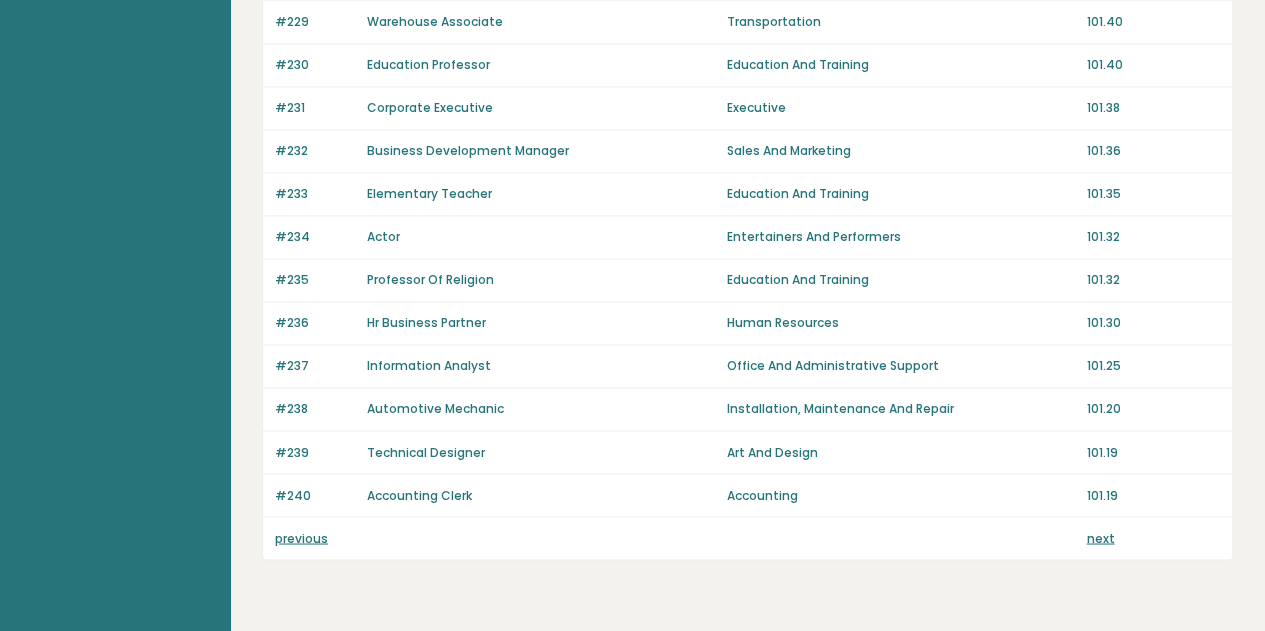 scroll, scrollTop: 1495, scrollLeft: 0, axis: vertical 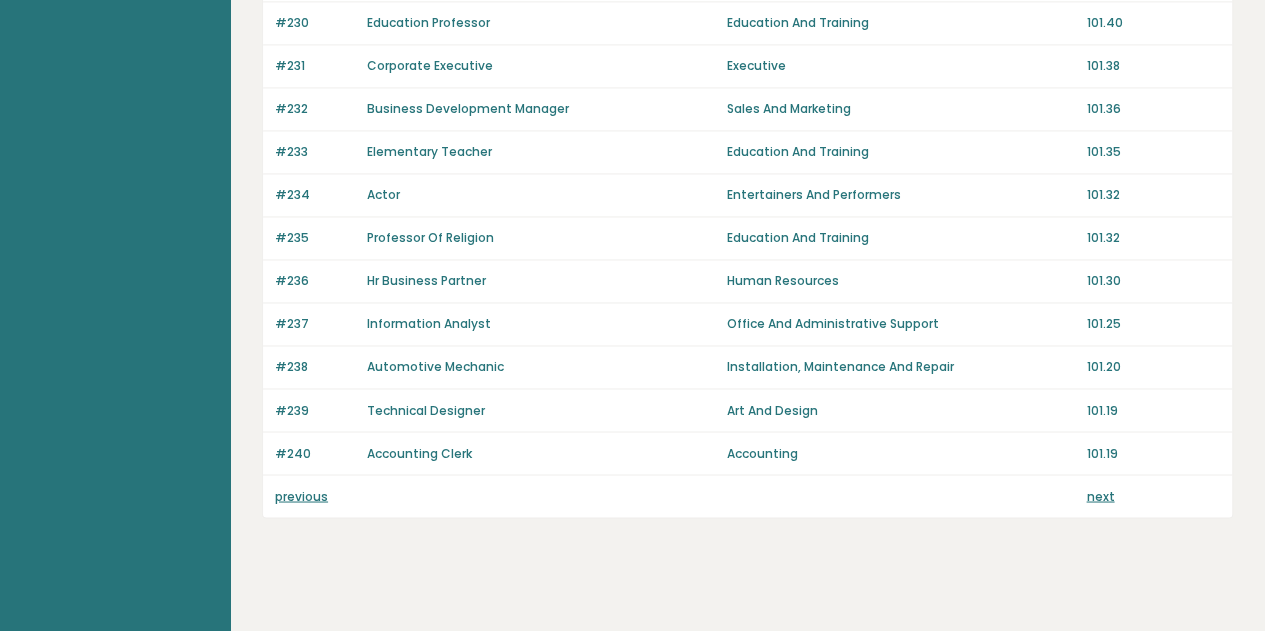 click on "previous" at bounding box center [301, 495] 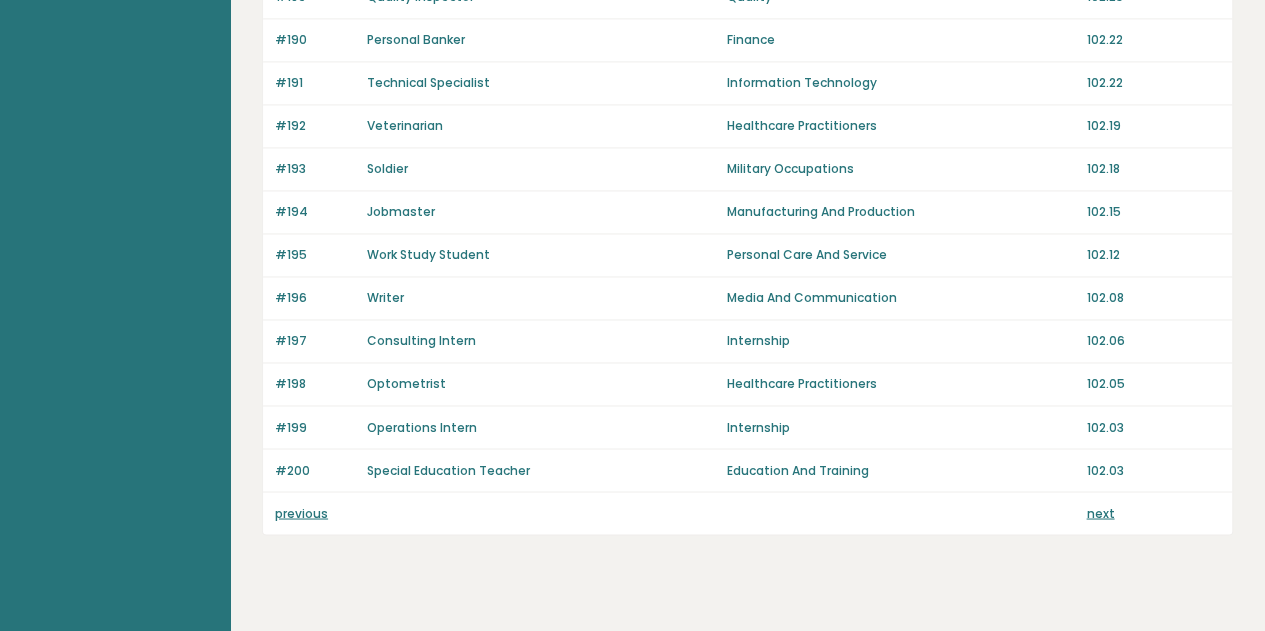 scroll, scrollTop: 1495, scrollLeft: 0, axis: vertical 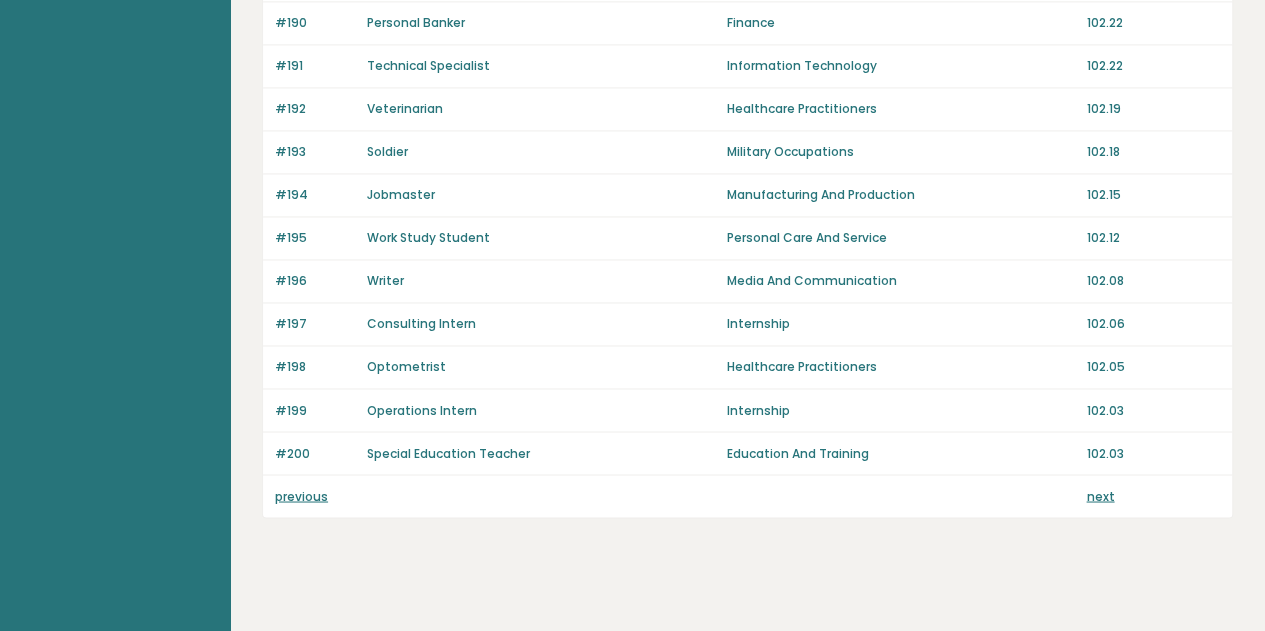 click on "previous" at bounding box center [301, 495] 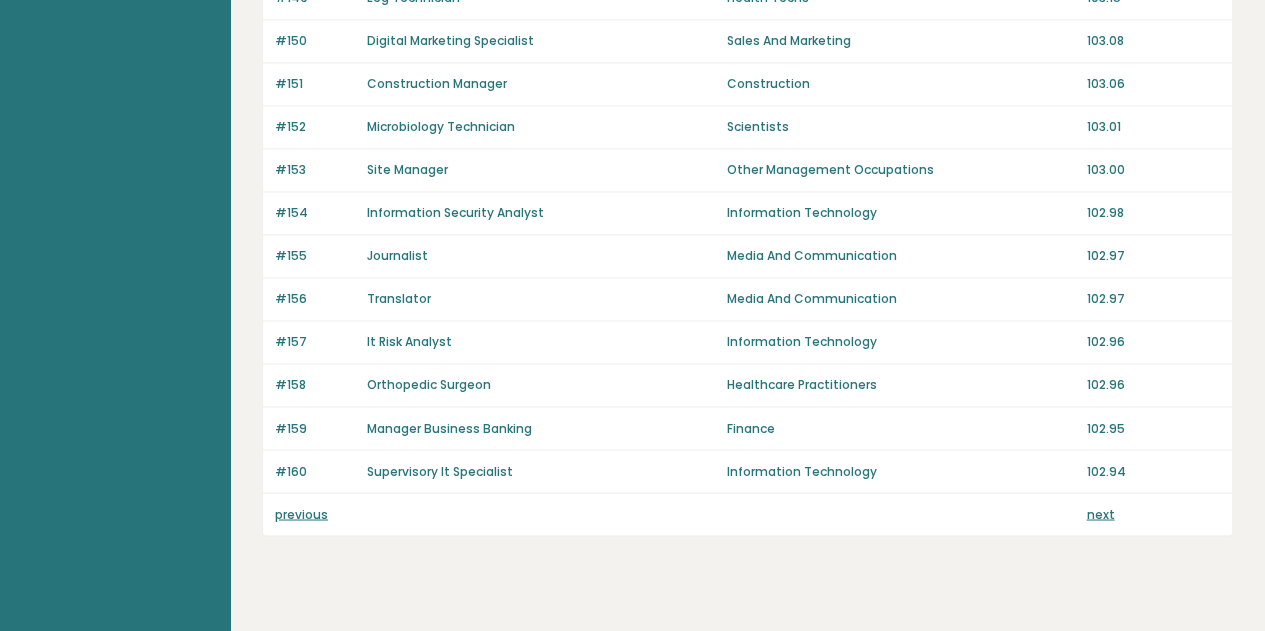 scroll, scrollTop: 1495, scrollLeft: 0, axis: vertical 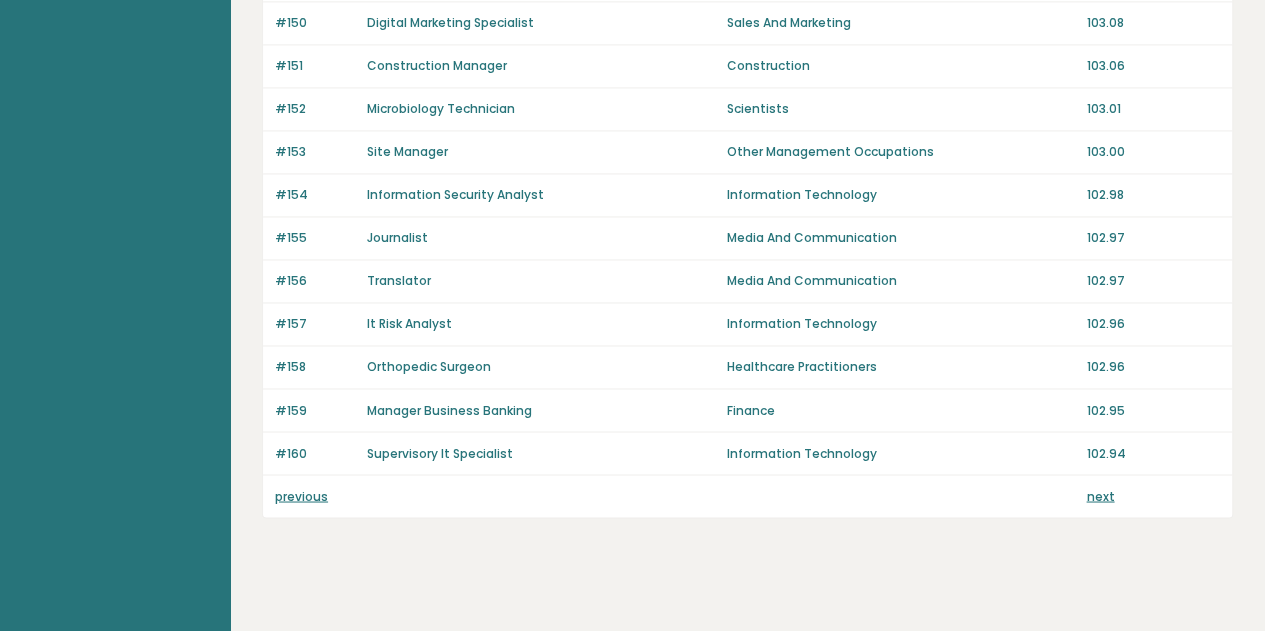 click on "previous
next" at bounding box center (747, 496) 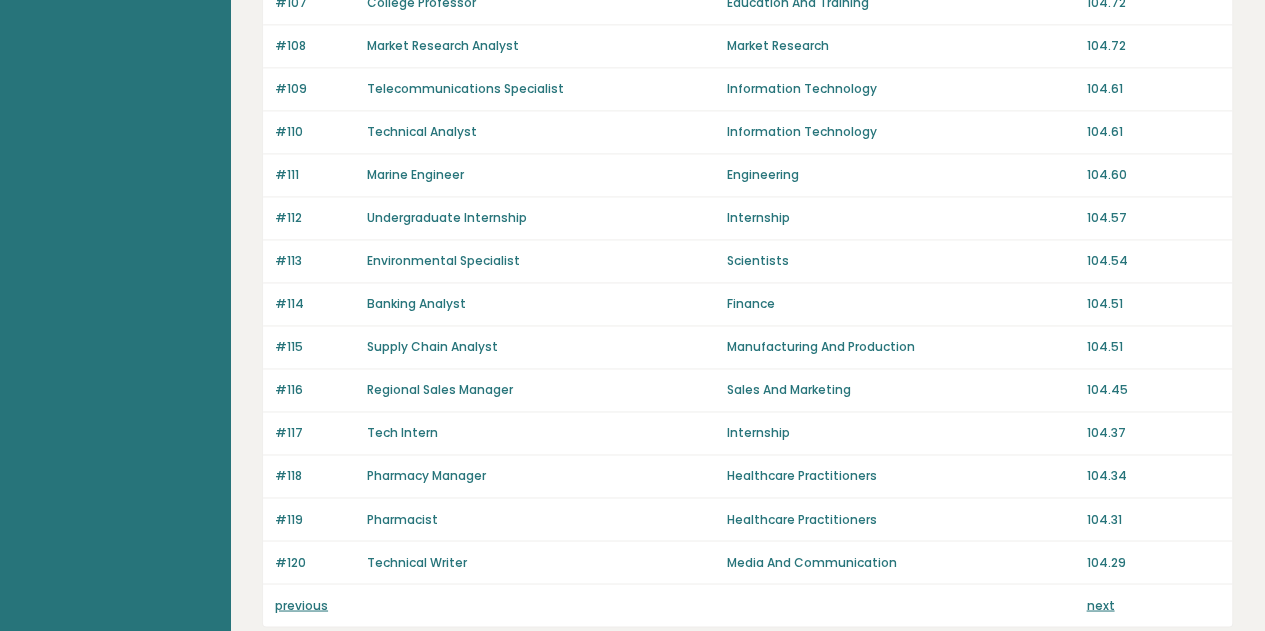 scroll, scrollTop: 1495, scrollLeft: 0, axis: vertical 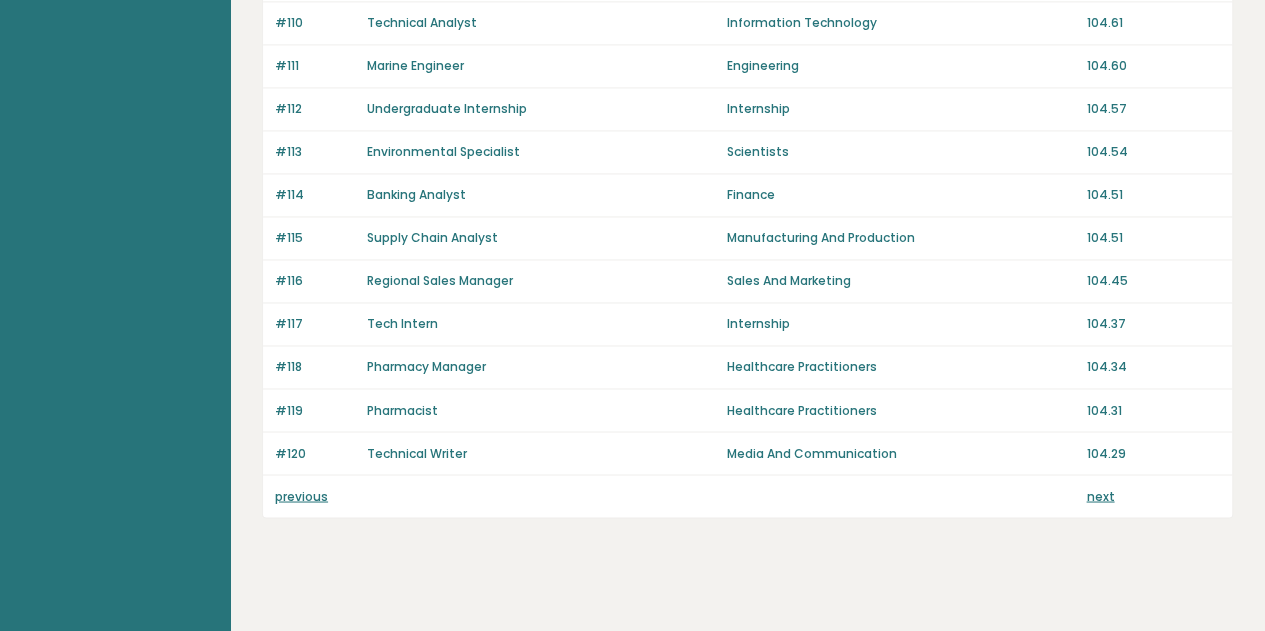 click on "previous" at bounding box center (301, 495) 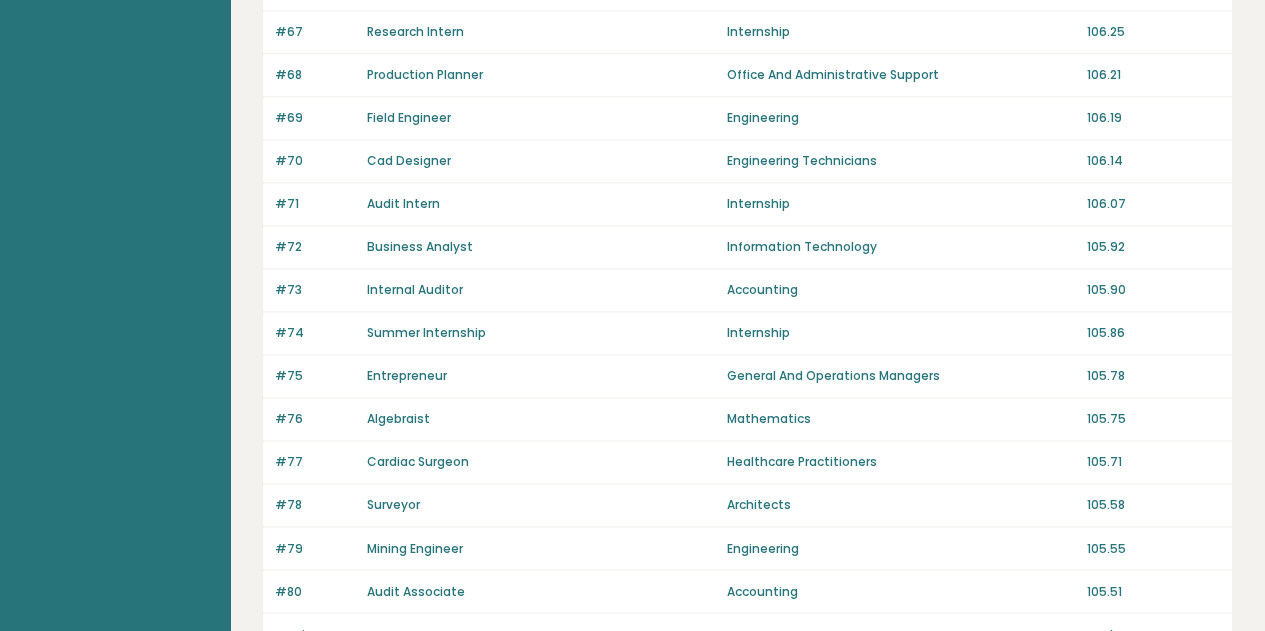 scroll, scrollTop: 1495, scrollLeft: 0, axis: vertical 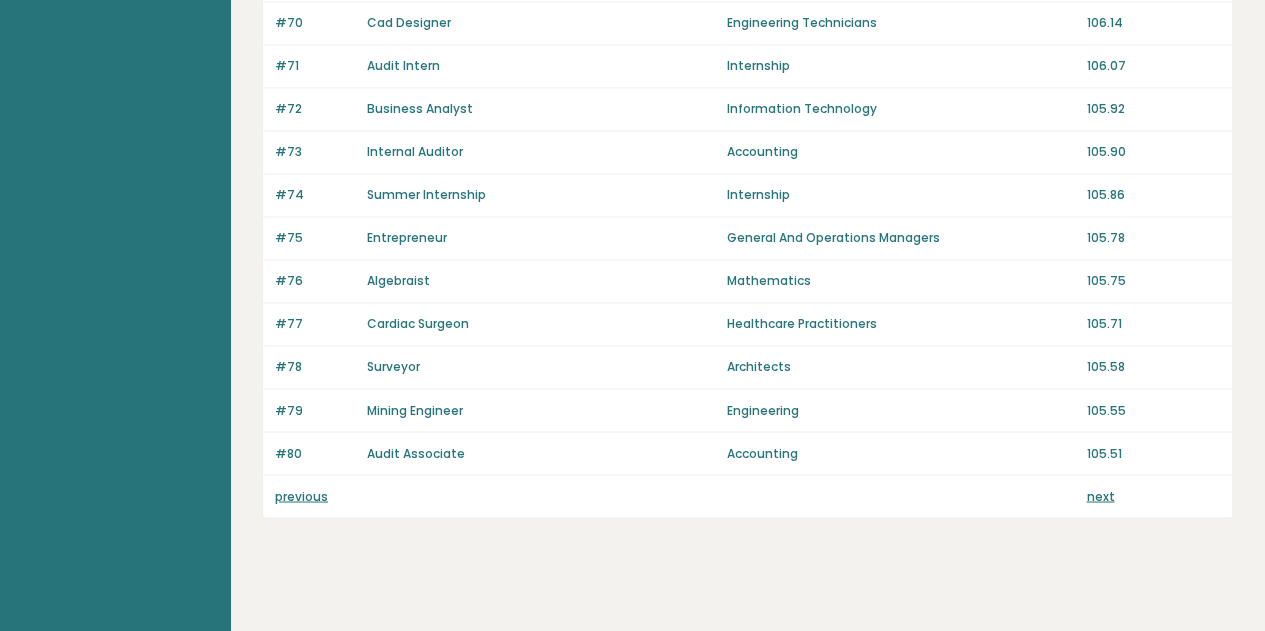 click on "previous" at bounding box center [301, 495] 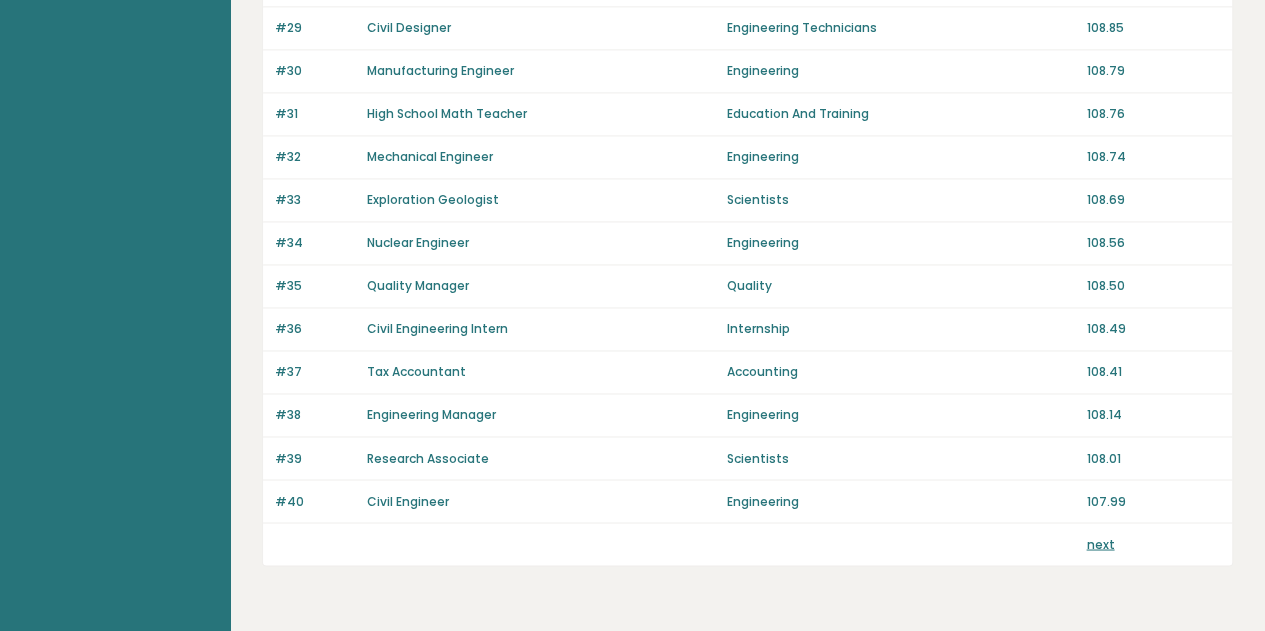scroll, scrollTop: 1448, scrollLeft: 0, axis: vertical 